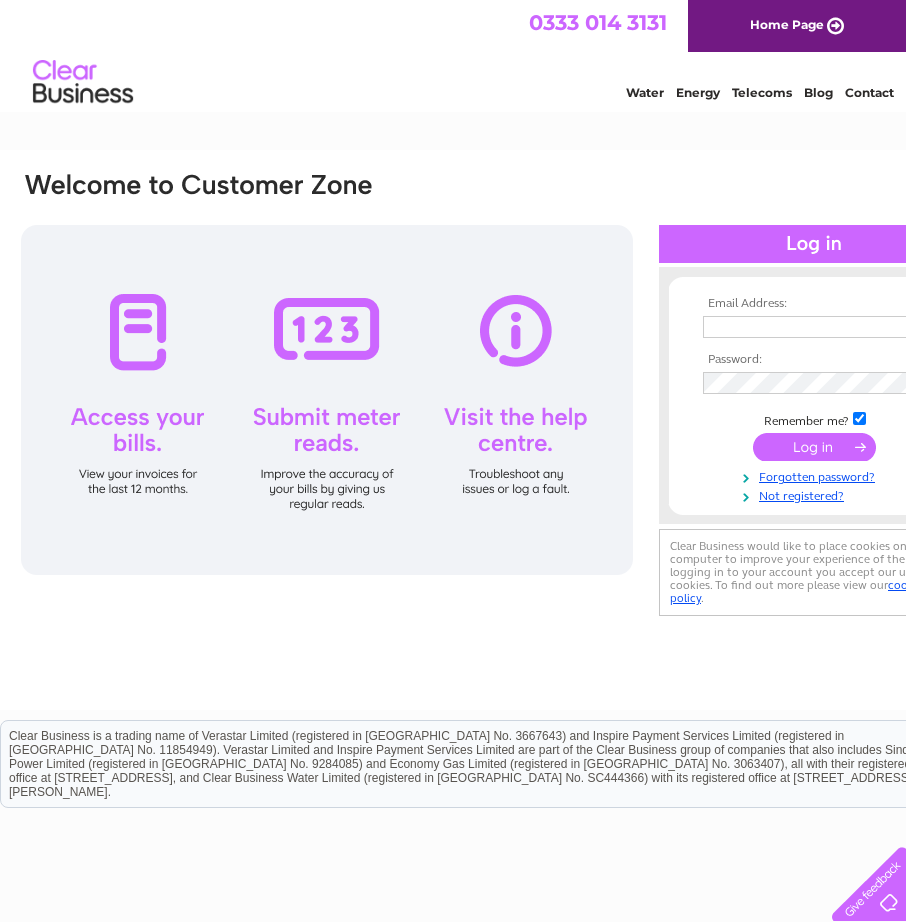 scroll, scrollTop: 0, scrollLeft: 0, axis: both 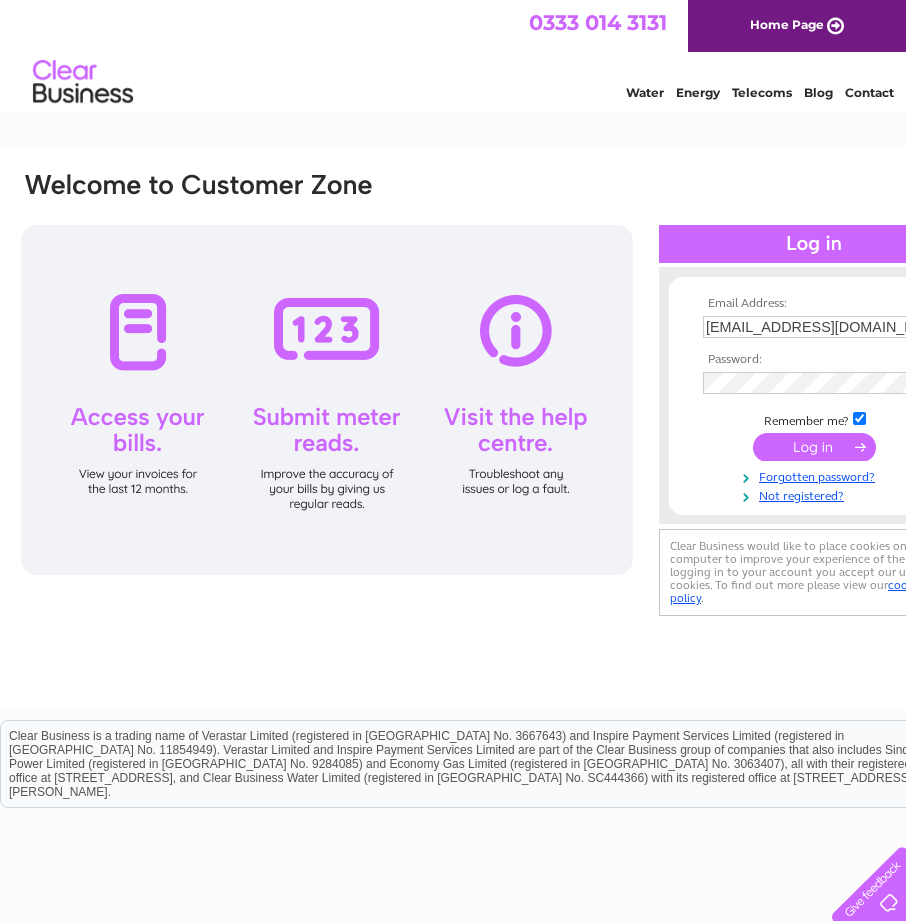 click at bounding box center [814, 447] 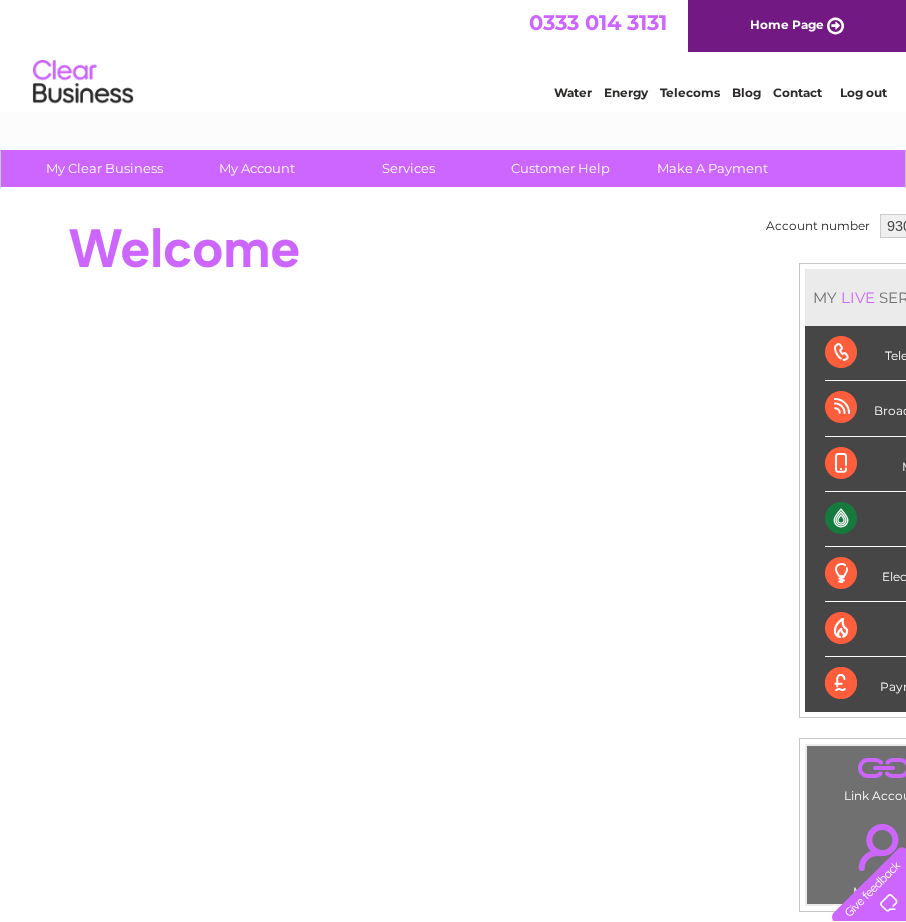 scroll, scrollTop: 0, scrollLeft: 0, axis: both 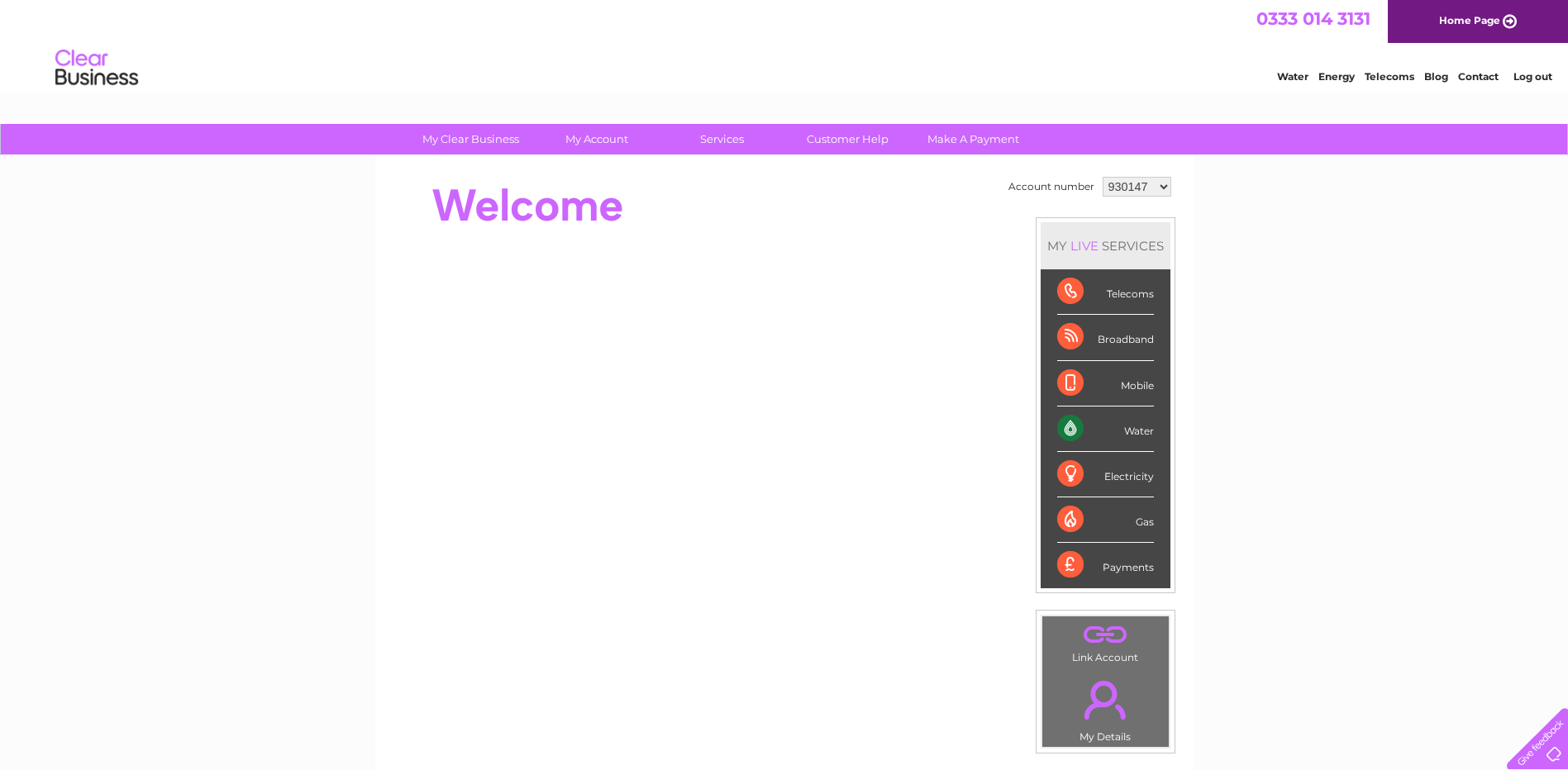 click on "Log out" at bounding box center [1532, 76] 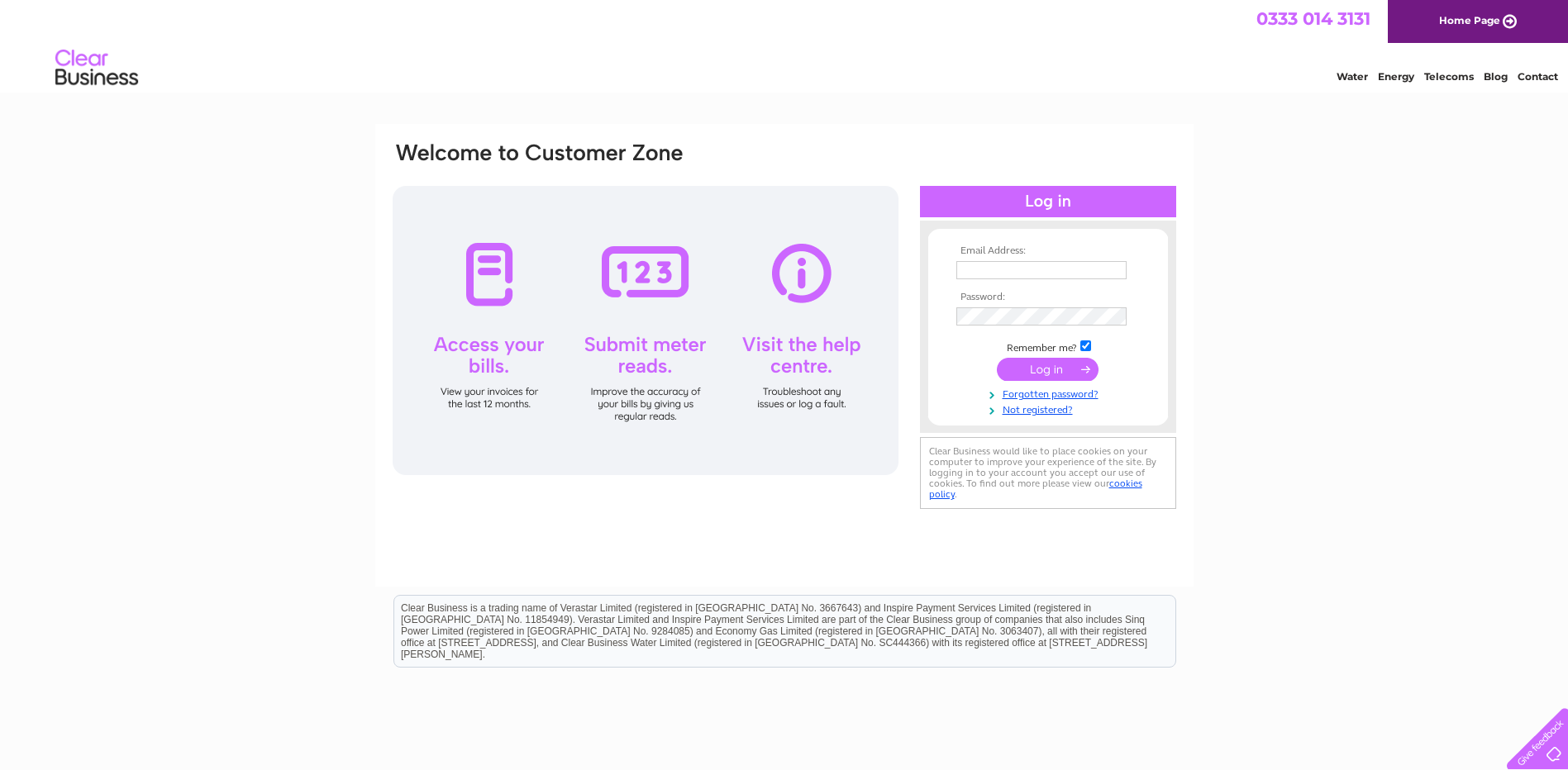 scroll, scrollTop: 0, scrollLeft: 0, axis: both 